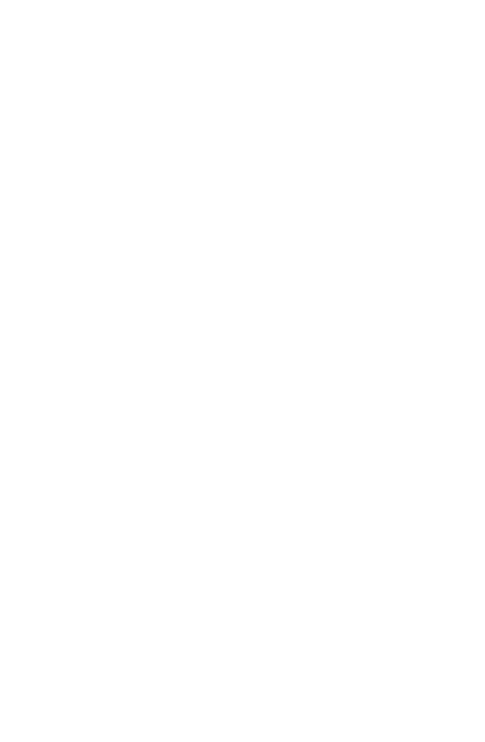 scroll, scrollTop: 0, scrollLeft: 0, axis: both 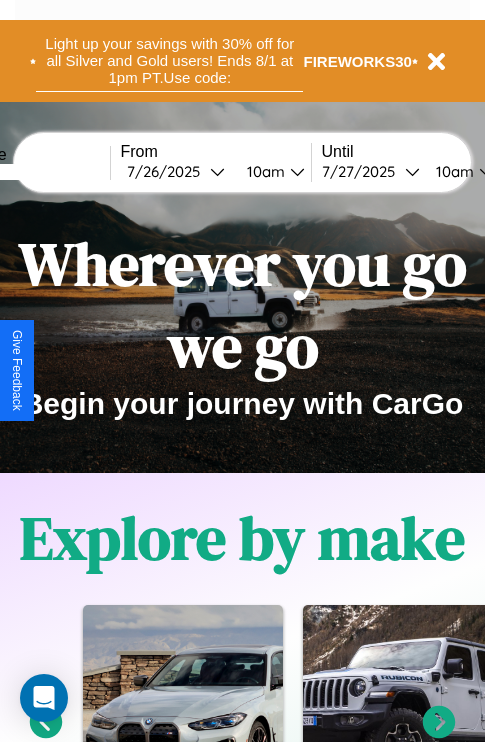 click on "Light up your savings with 30% off for all Silver and Gold users! Ends 8/1 at 1pm PT.  Use code:" at bounding box center [169, 61] 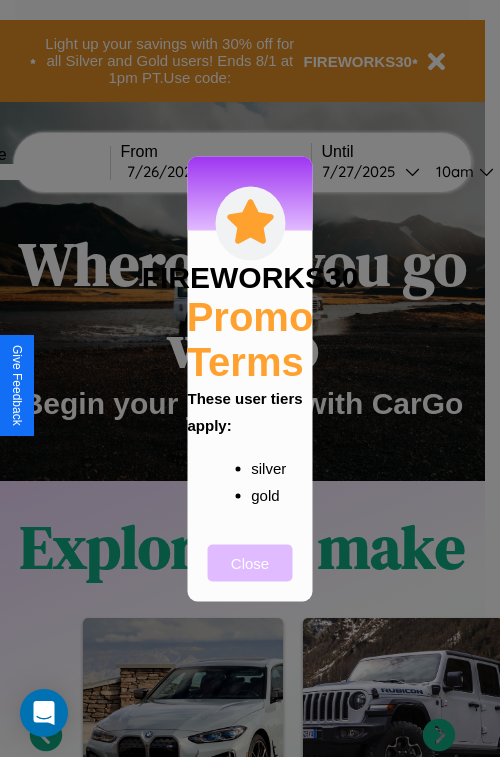 click on "Close" at bounding box center [250, 562] 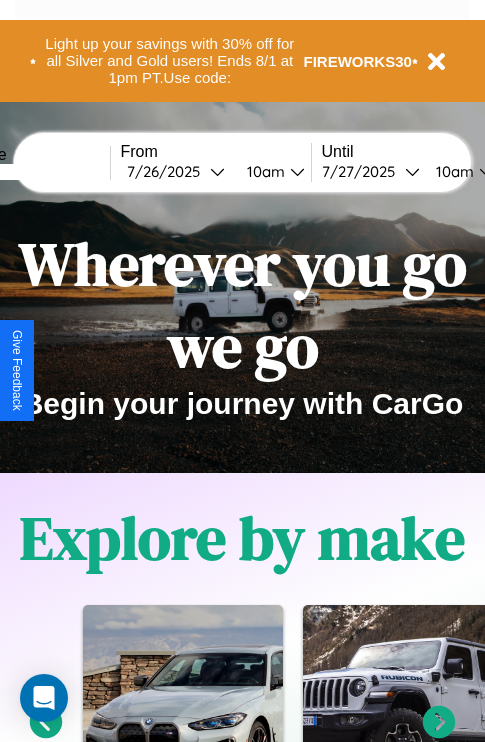 scroll, scrollTop: 2423, scrollLeft: 0, axis: vertical 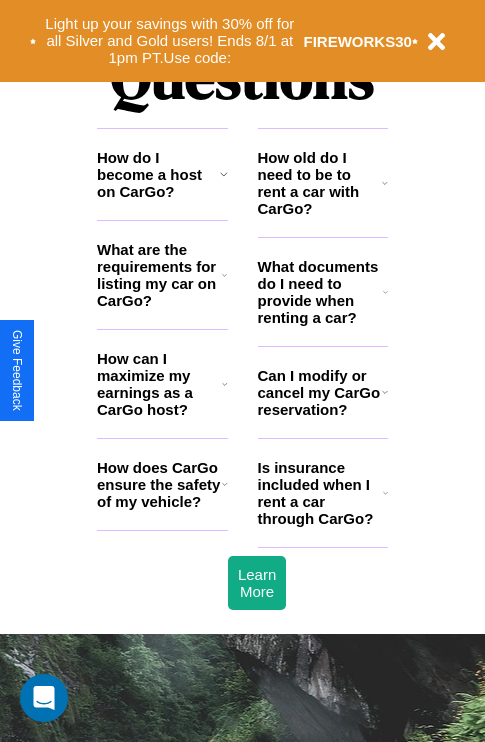 click on "How can I maximize my earnings as a CarGo host?" at bounding box center [159, 384] 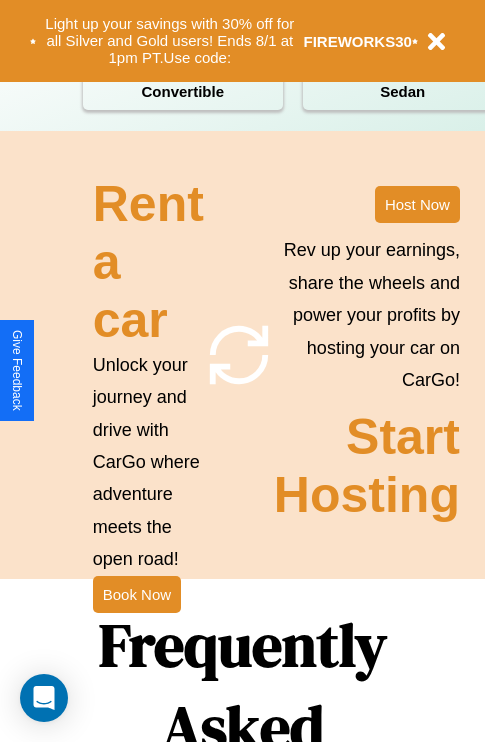 scroll, scrollTop: 0, scrollLeft: 0, axis: both 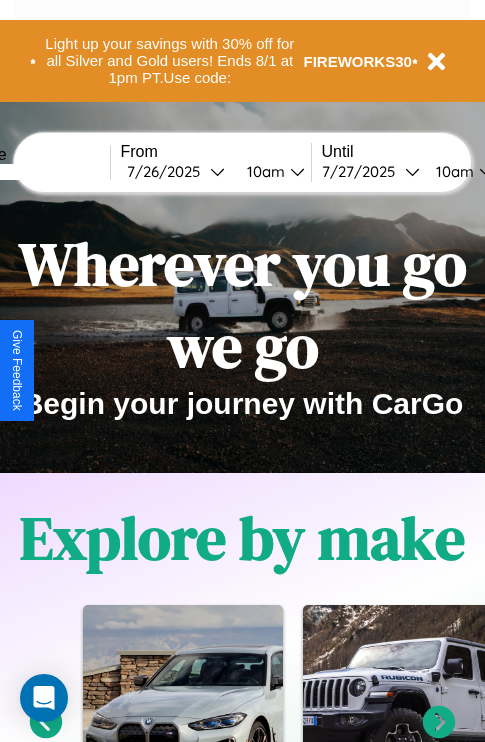 click at bounding box center [35, 172] 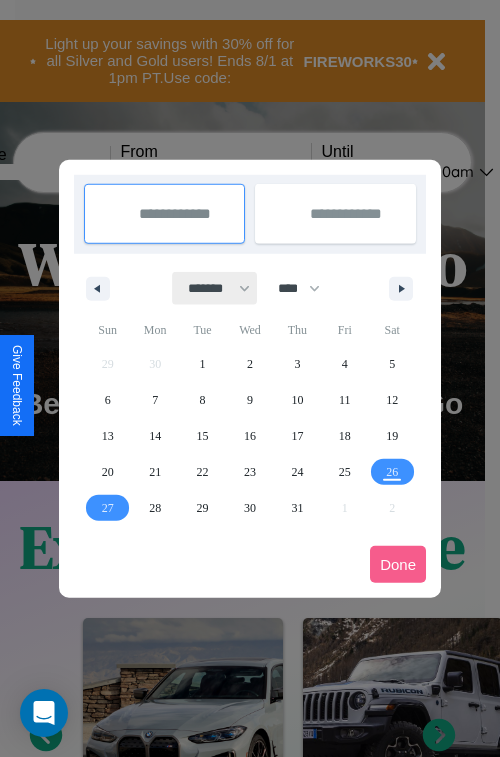 click on "******* ******** ***** ***** *** **** **** ****** ********* ******* ******** ********" at bounding box center [215, 288] 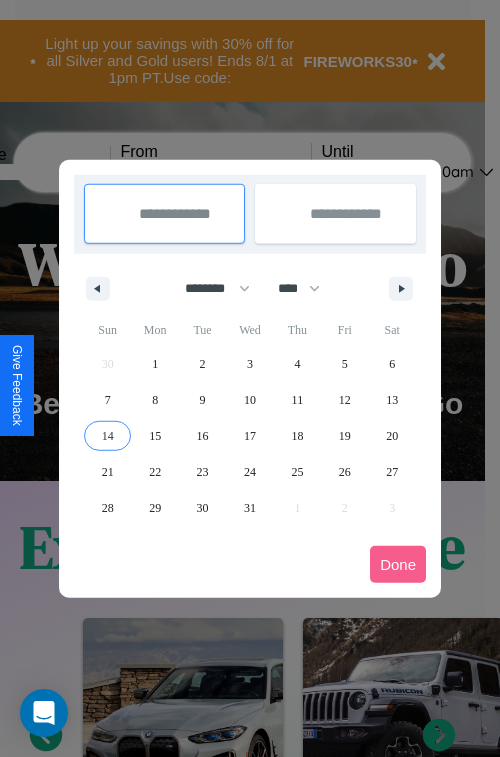 click on "14" at bounding box center (108, 436) 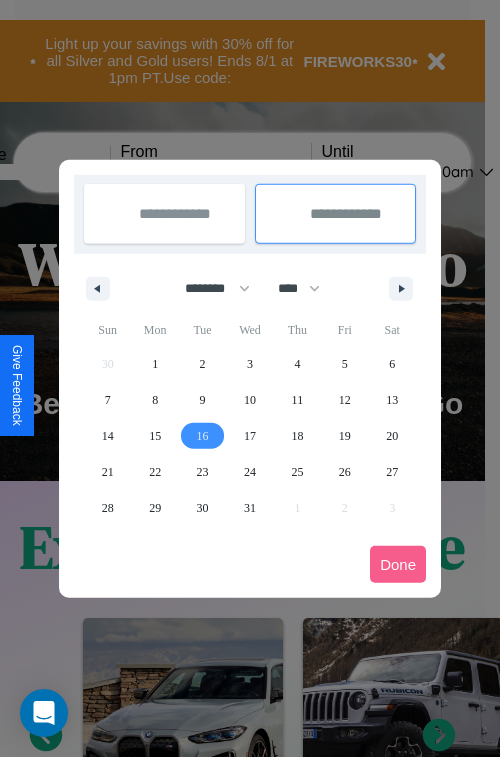 click on "16" at bounding box center [203, 436] 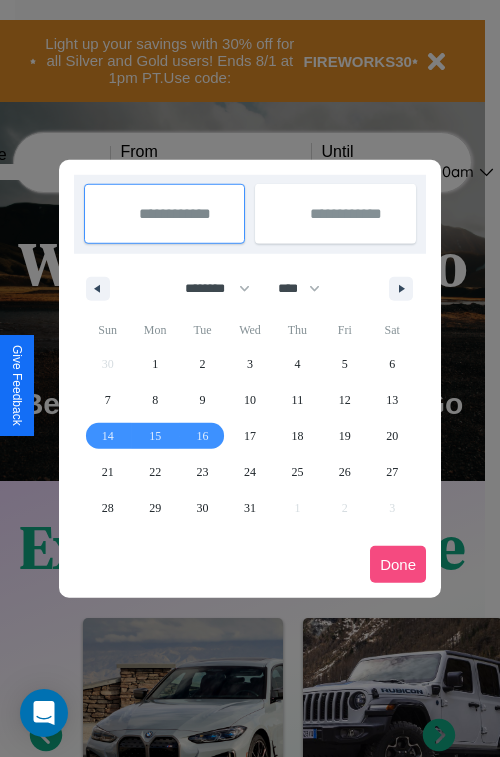 click on "Done" at bounding box center (398, 564) 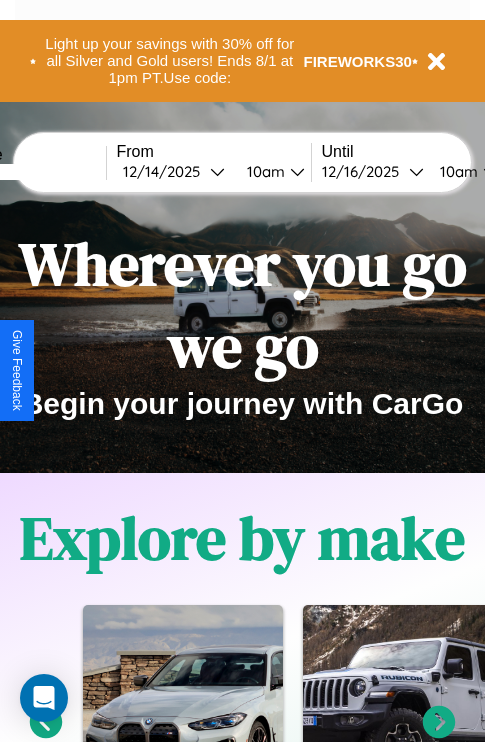 scroll, scrollTop: 0, scrollLeft: 80, axis: horizontal 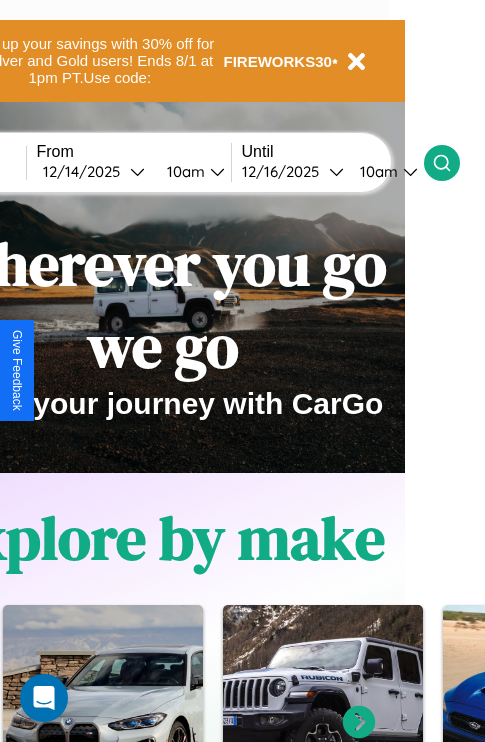 click 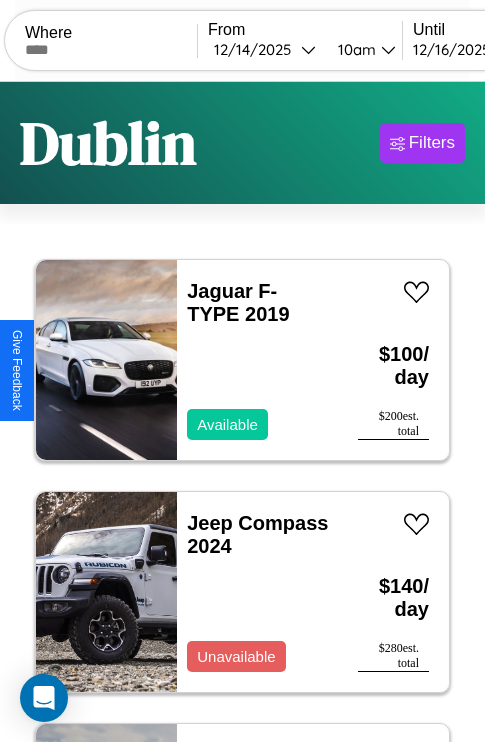 scroll, scrollTop: 79, scrollLeft: 0, axis: vertical 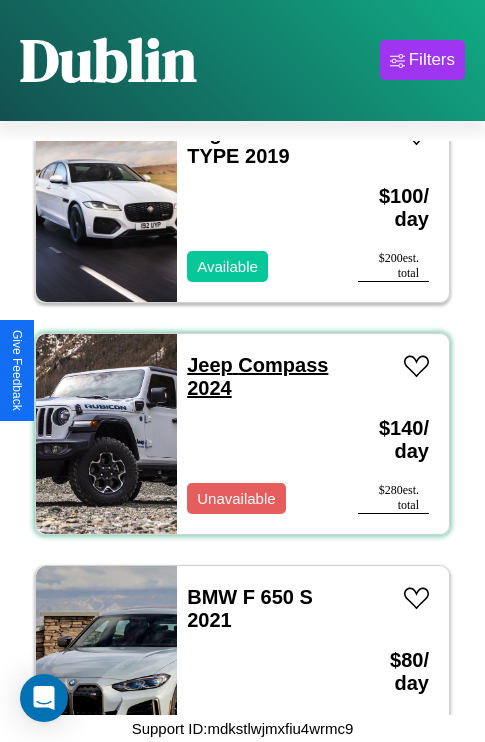 click on "Jeep   Compass   2024" at bounding box center [257, 376] 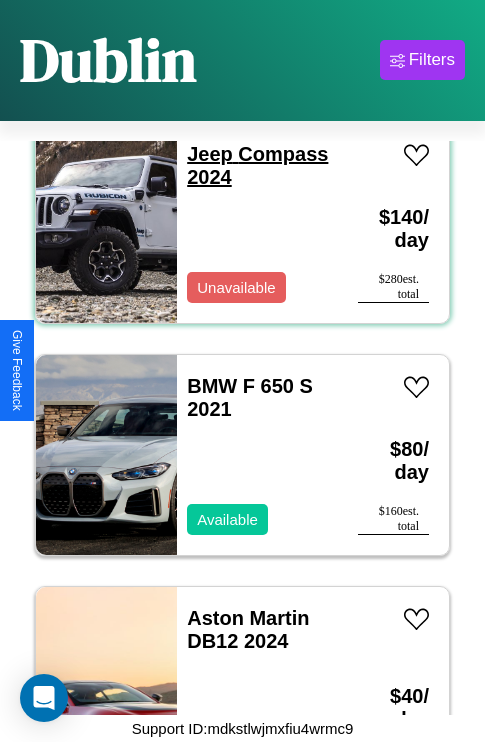 scroll, scrollTop: 307, scrollLeft: 0, axis: vertical 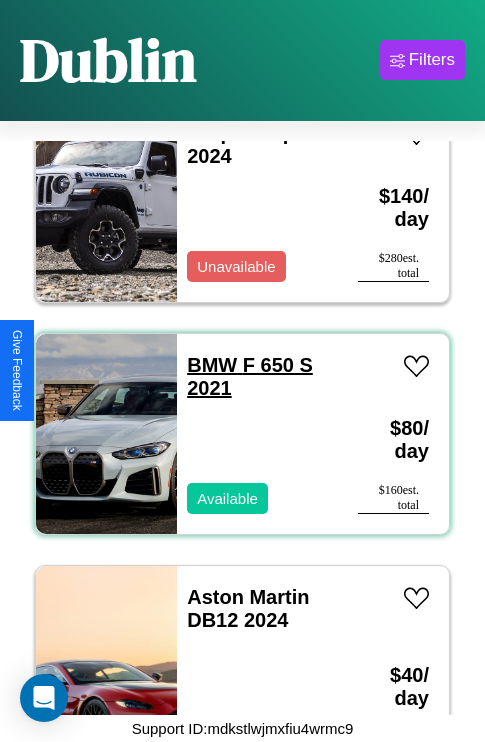 click on "BMW   F 650 S   2021" at bounding box center (250, 376) 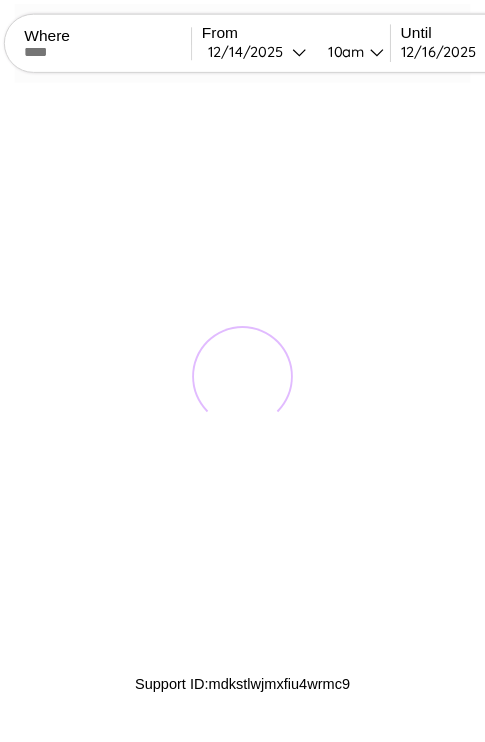 scroll, scrollTop: 0, scrollLeft: 0, axis: both 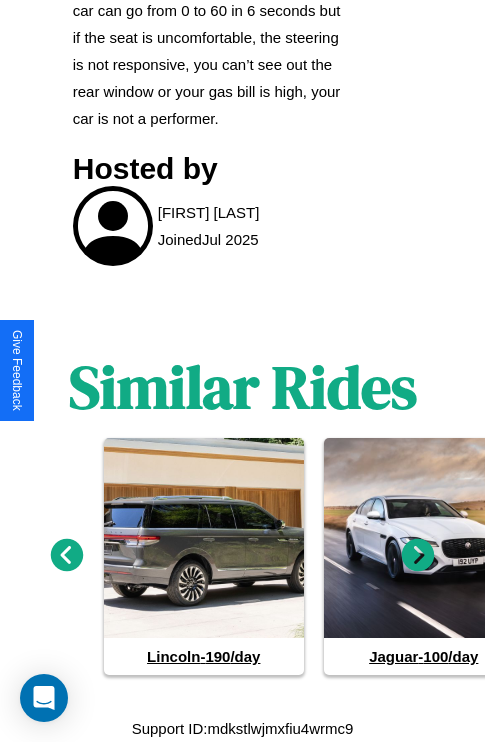 click 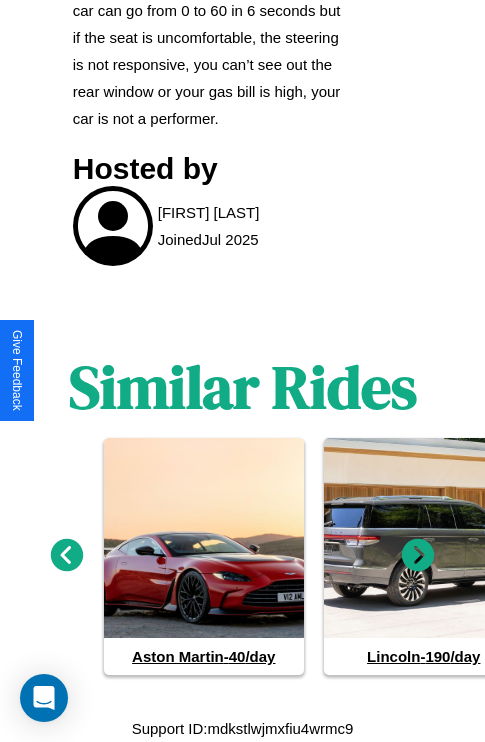 click 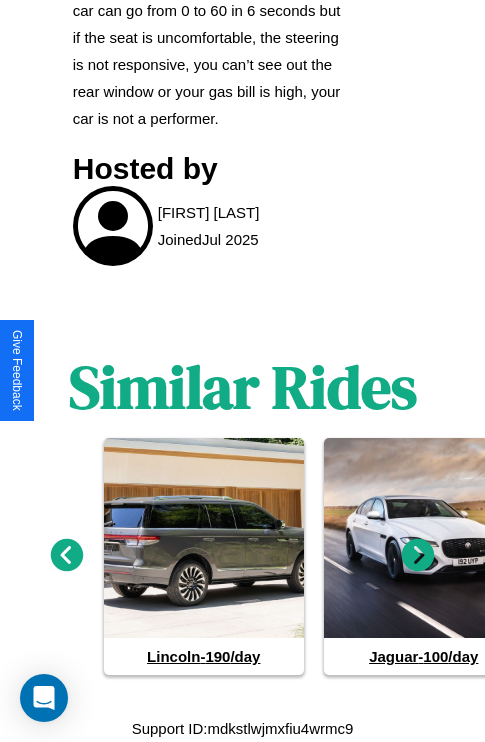 click 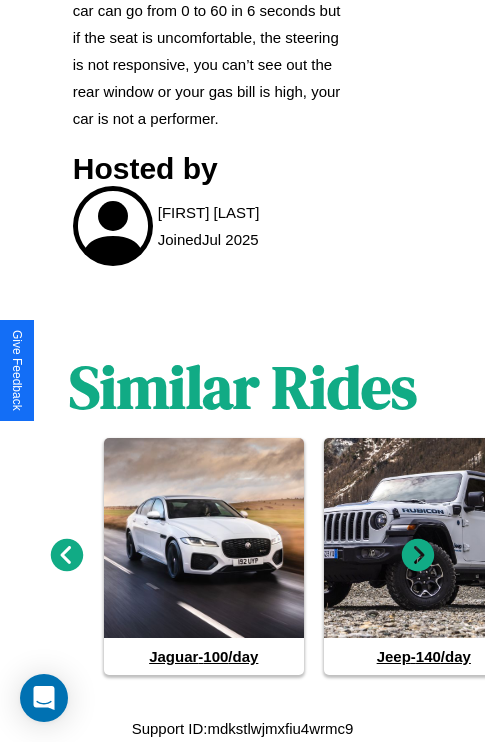 click 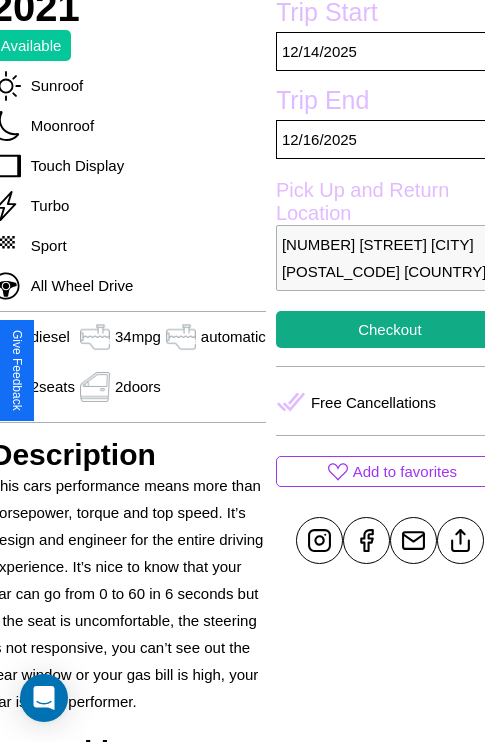 scroll, scrollTop: 390, scrollLeft: 88, axis: both 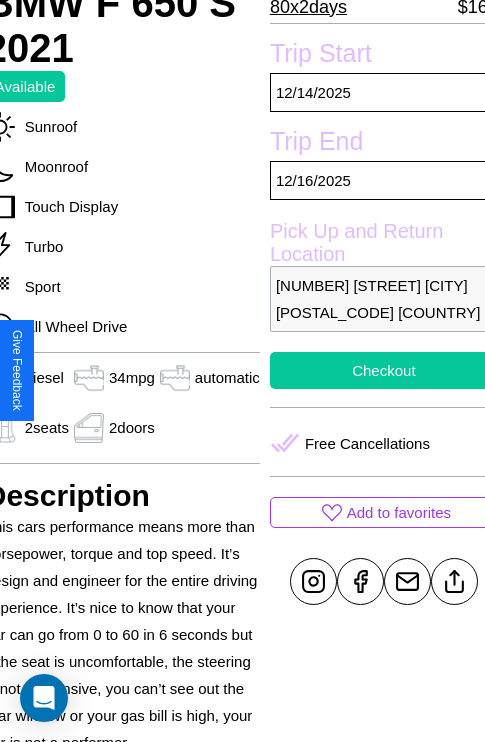 click on "Checkout" at bounding box center [384, 370] 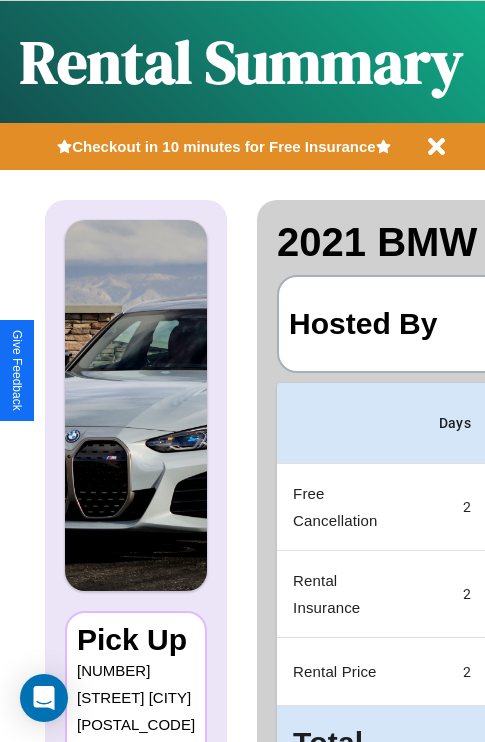 scroll, scrollTop: 0, scrollLeft: 383, axis: horizontal 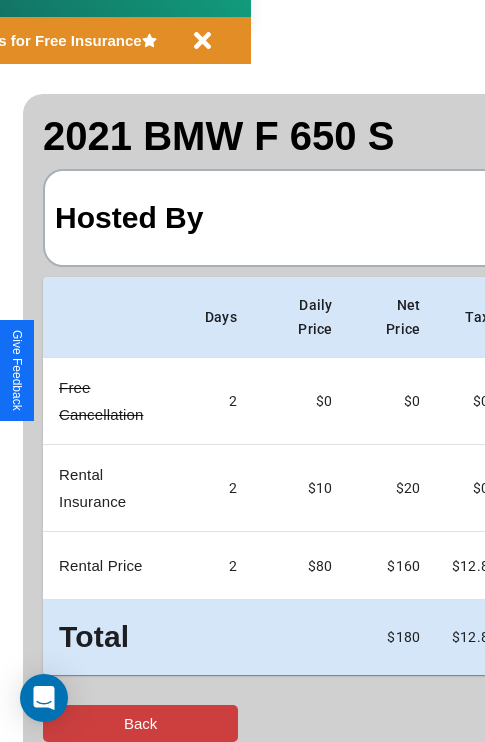 click on "Back" at bounding box center [140, 723] 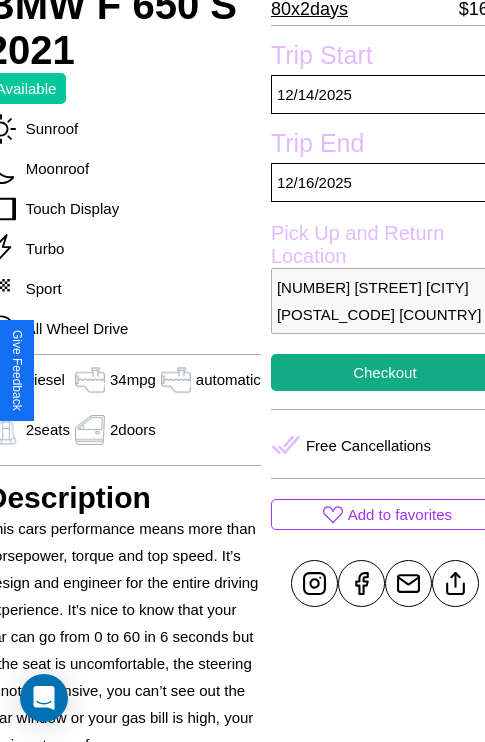 scroll, scrollTop: 390, scrollLeft: 88, axis: both 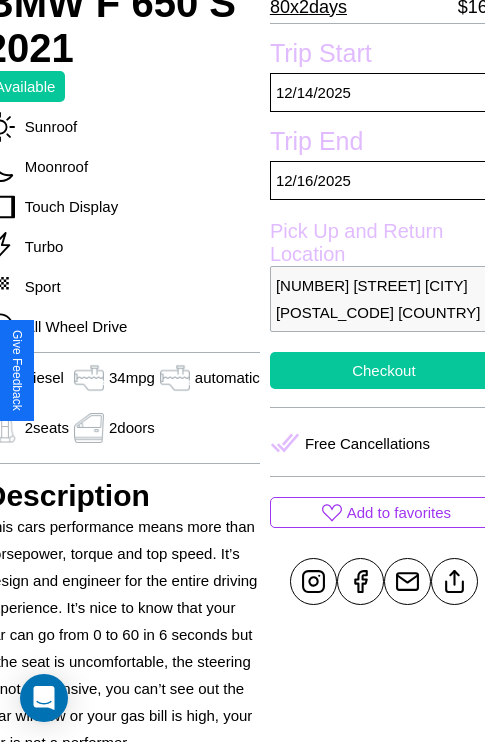 click on "Checkout" at bounding box center [384, 370] 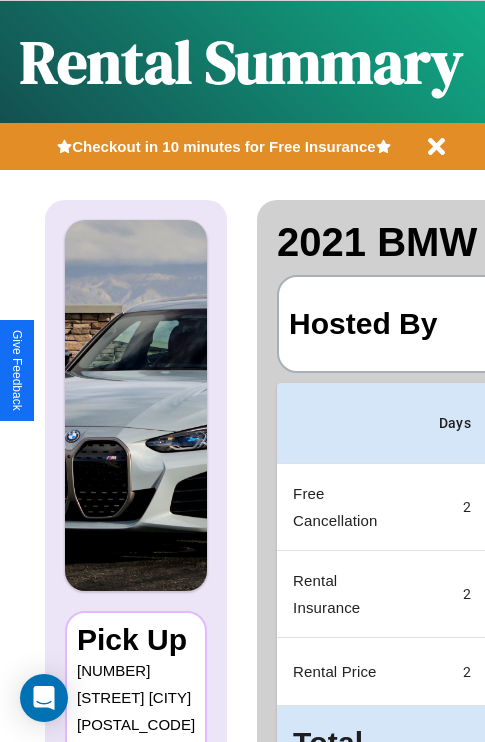 scroll, scrollTop: 0, scrollLeft: 383, axis: horizontal 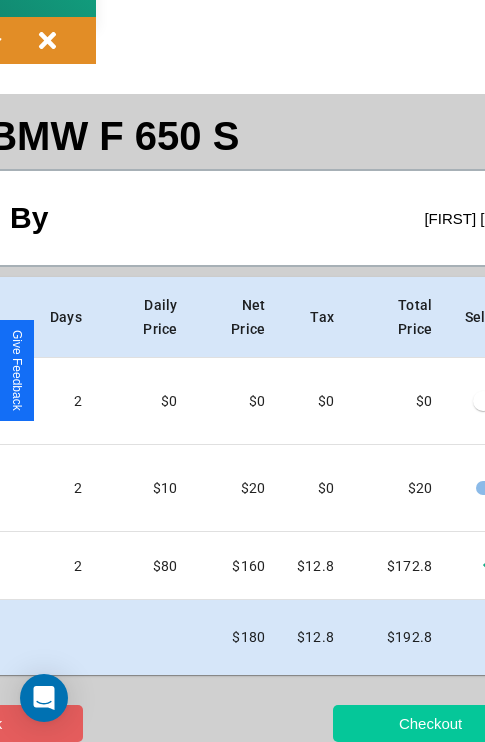 click on "Checkout" at bounding box center [430, 723] 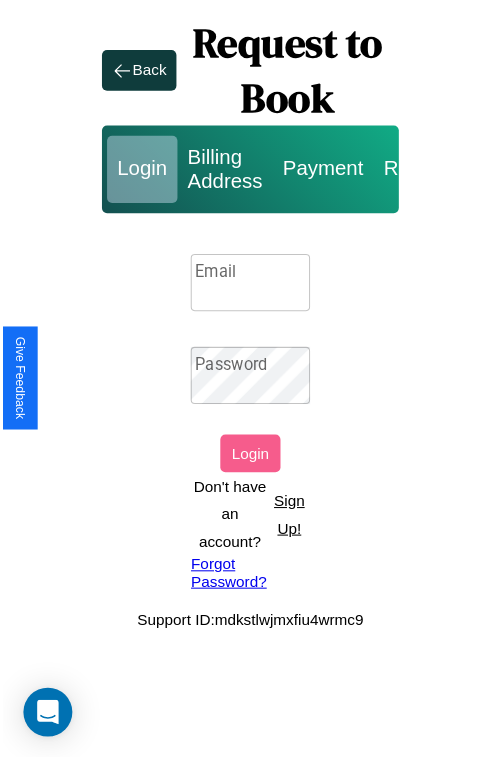 scroll, scrollTop: 0, scrollLeft: 0, axis: both 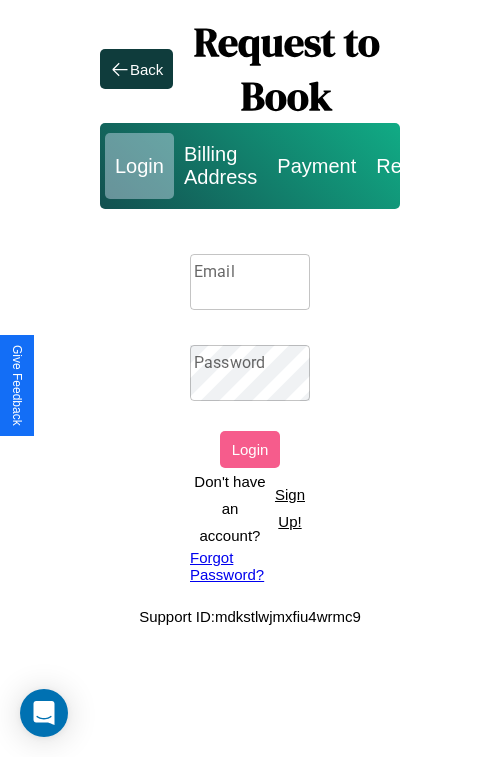 click on "Email" at bounding box center [250, 282] 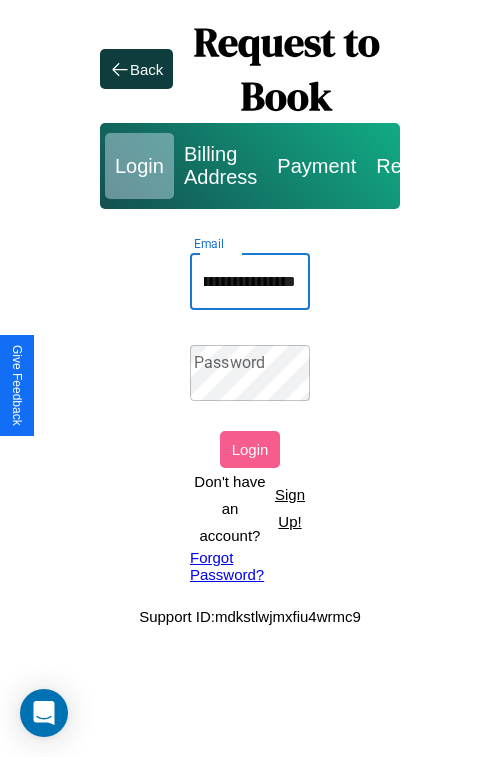 scroll, scrollTop: 0, scrollLeft: 111, axis: horizontal 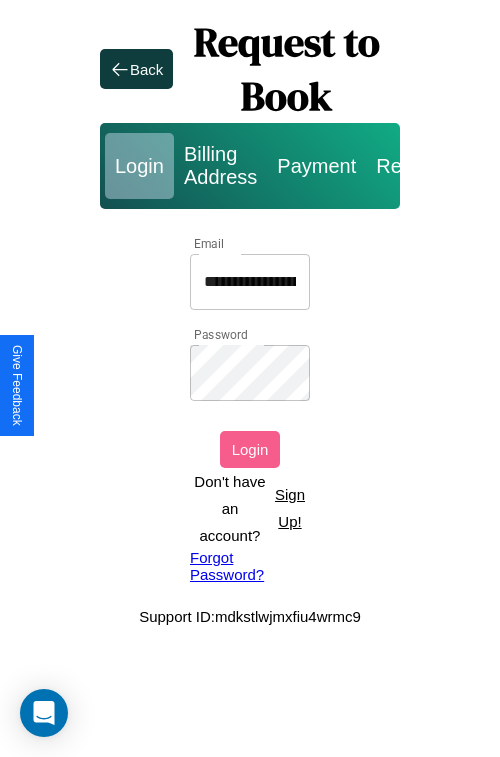 click on "Login" at bounding box center (250, 449) 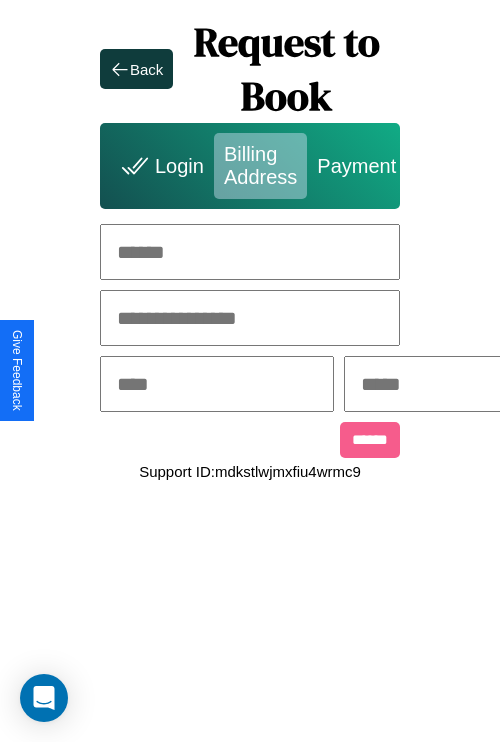 click at bounding box center [250, 252] 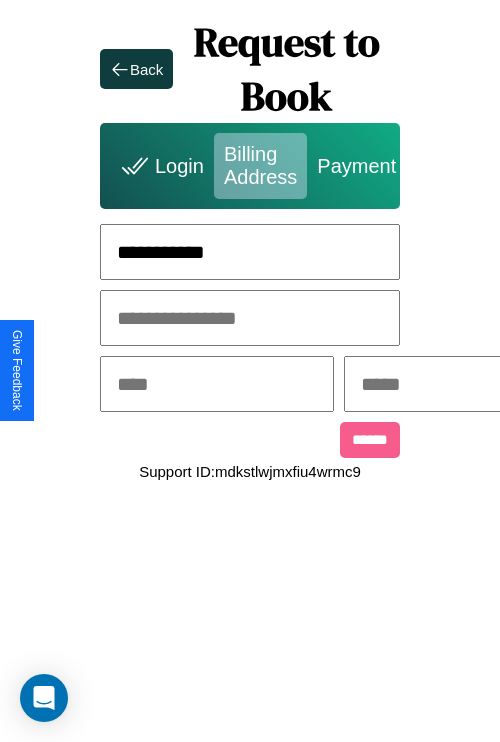 type on "**********" 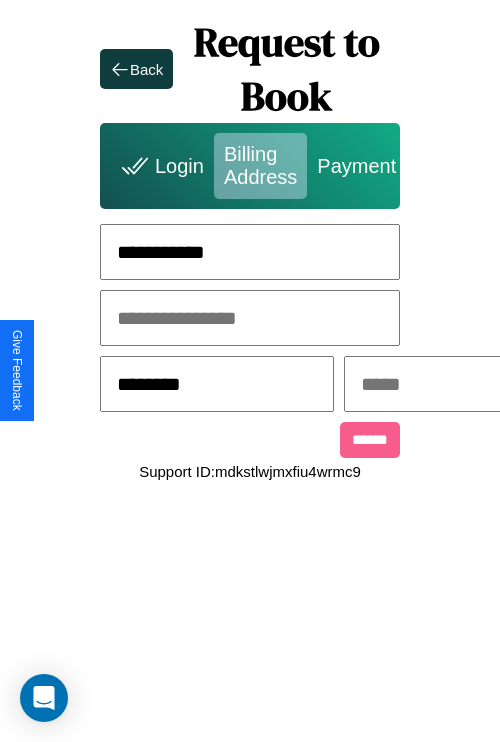 type on "********" 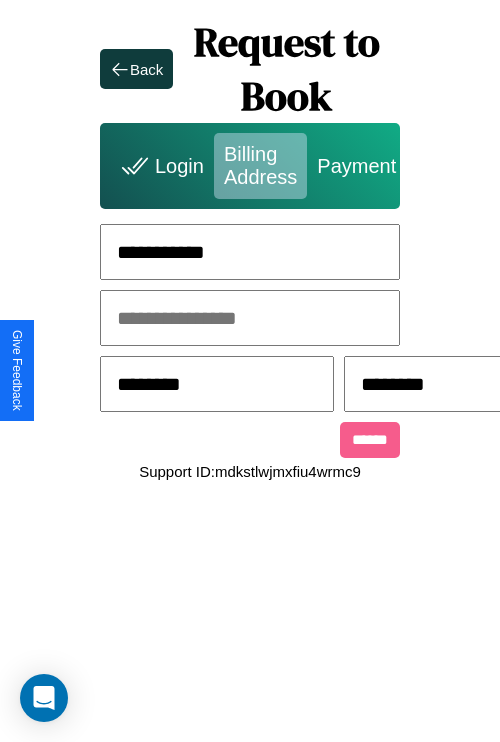 scroll, scrollTop: 0, scrollLeft: 517, axis: horizontal 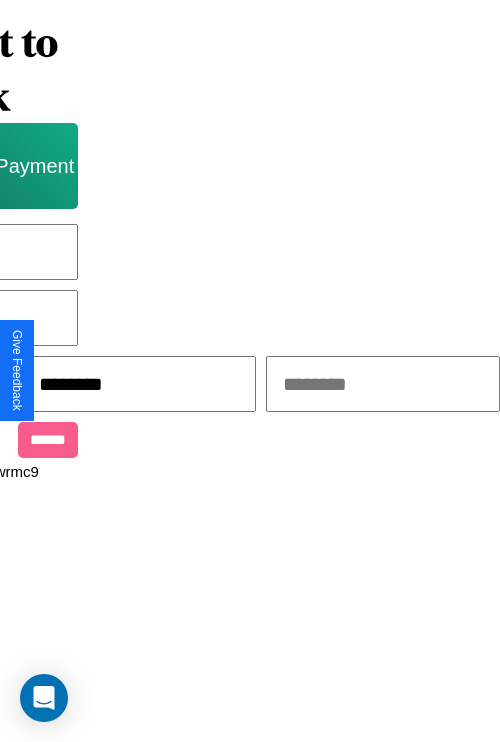 type on "********" 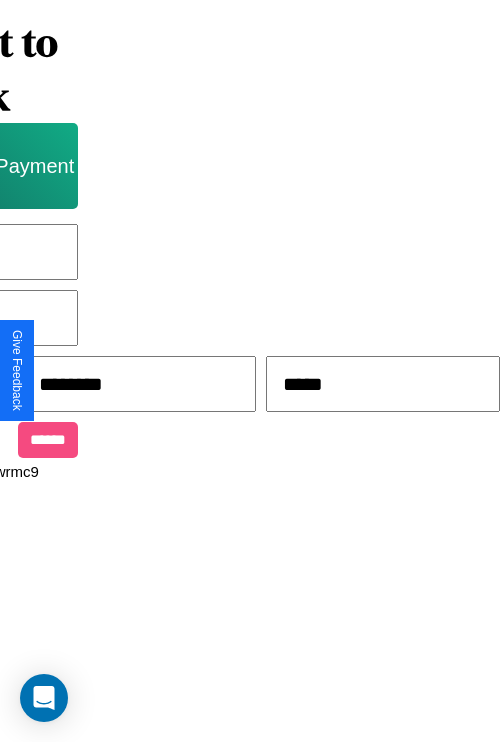 type on "*****" 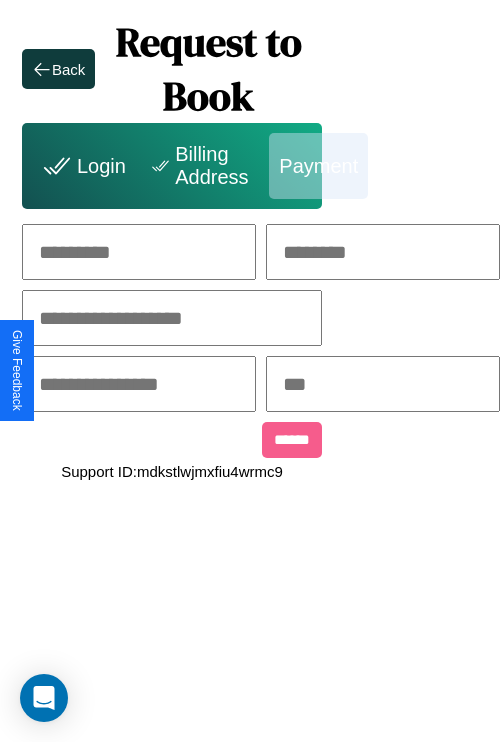scroll, scrollTop: 0, scrollLeft: 208, axis: horizontal 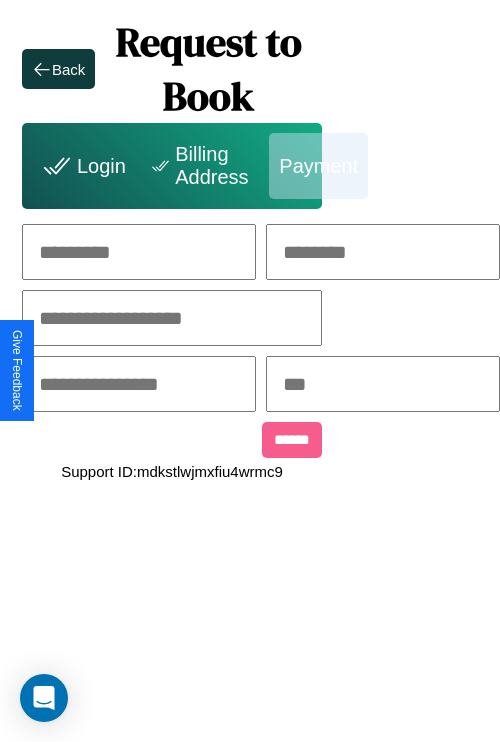 click at bounding box center [139, 252] 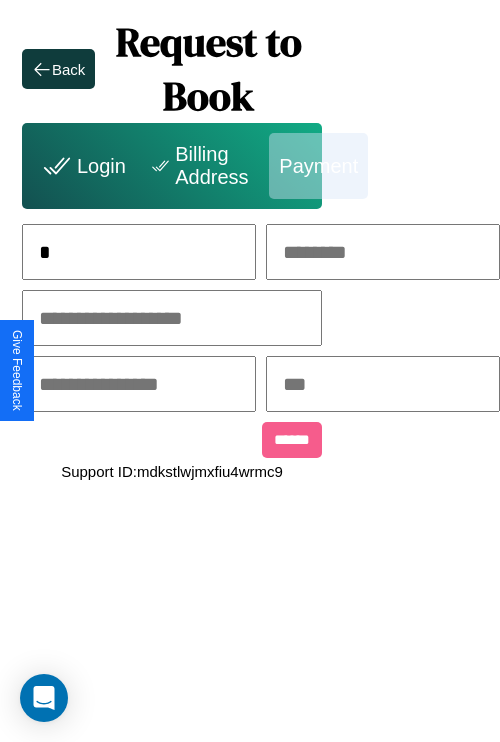 scroll, scrollTop: 0, scrollLeft: 131, axis: horizontal 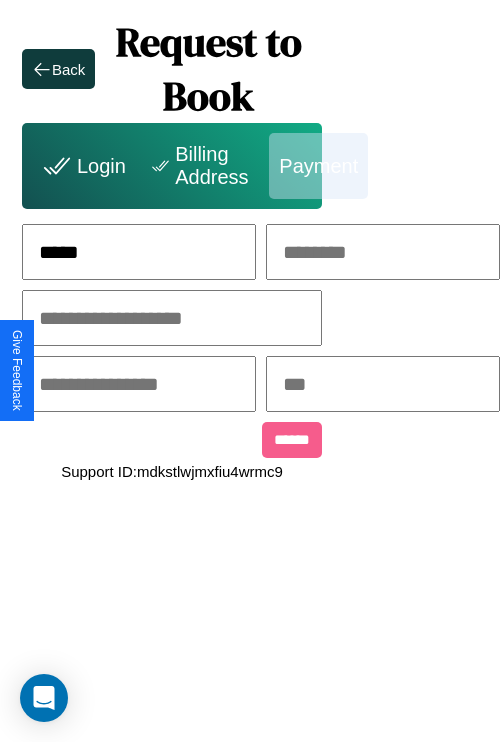 type on "*****" 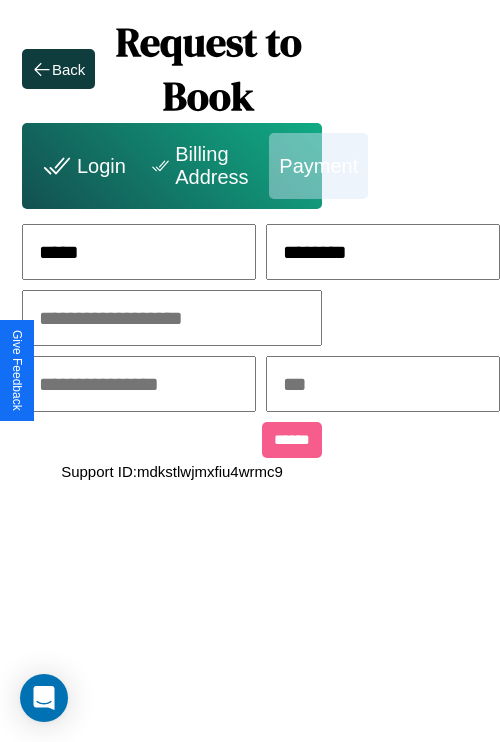type on "********" 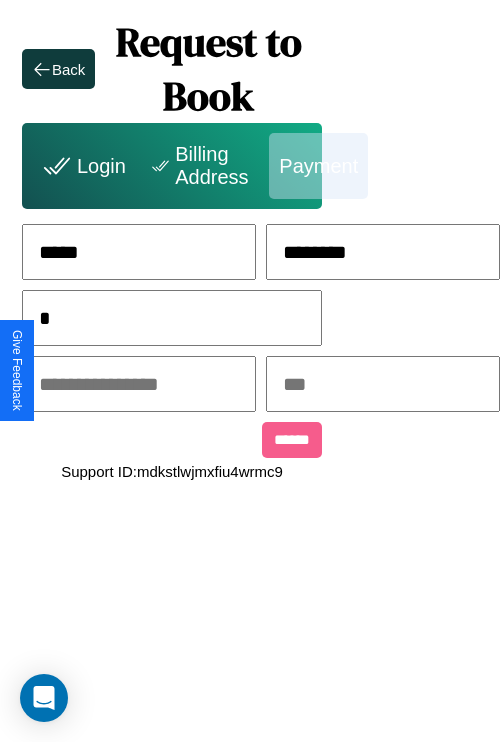 scroll, scrollTop: 0, scrollLeft: 128, axis: horizontal 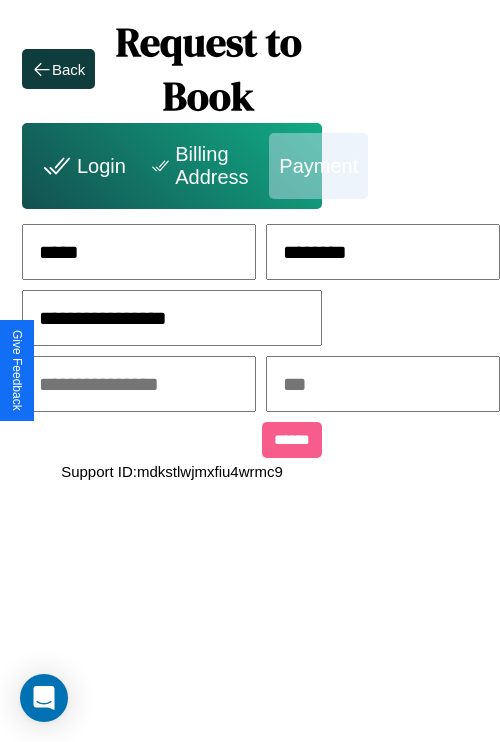 type on "**********" 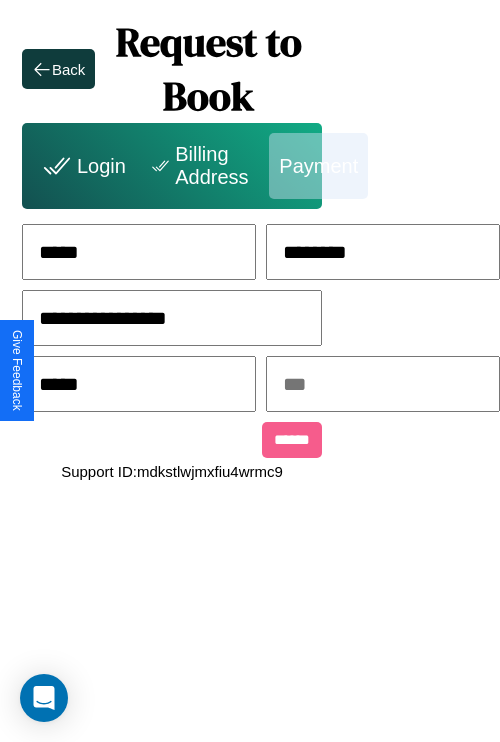 type on "*****" 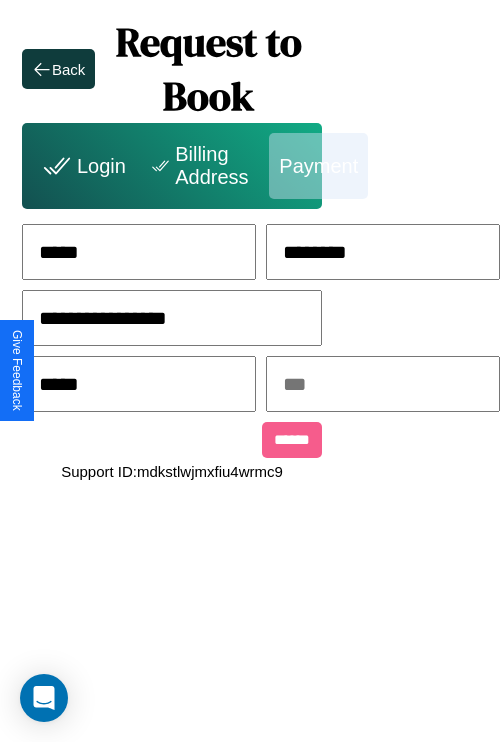 click at bounding box center [383, 384] 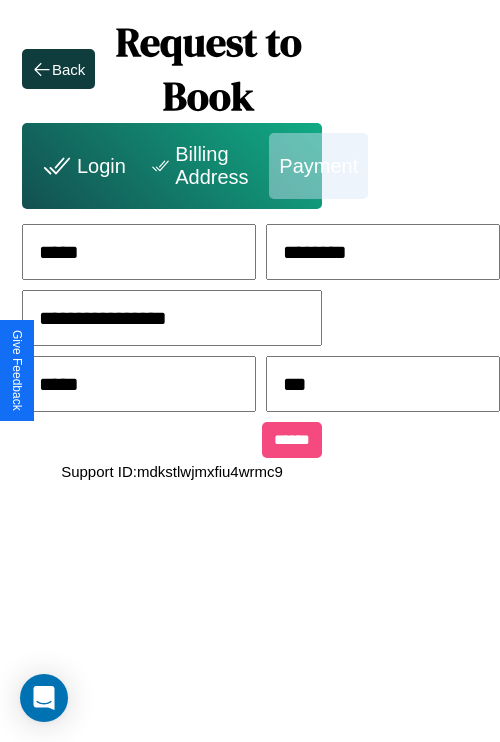type on "***" 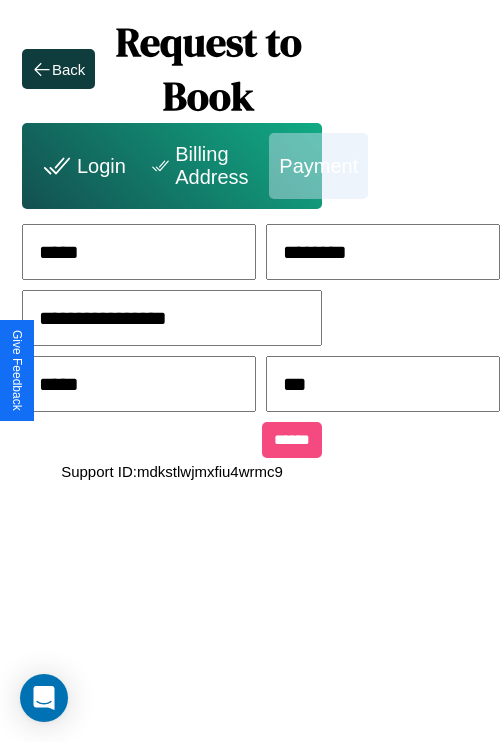 click on "******" at bounding box center (292, 440) 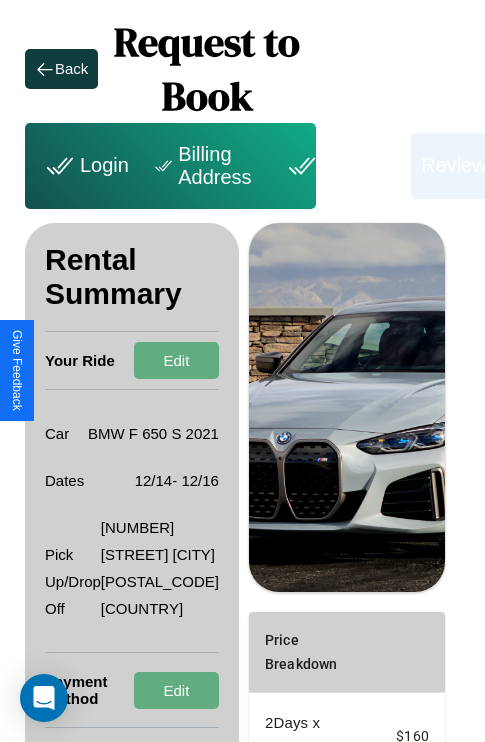 scroll, scrollTop: 301, scrollLeft: 72, axis: both 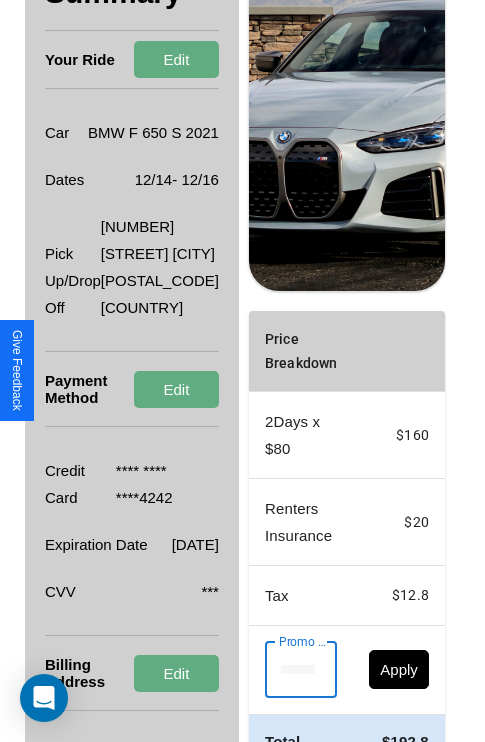 click on "Promo Code" at bounding box center [290, 670] 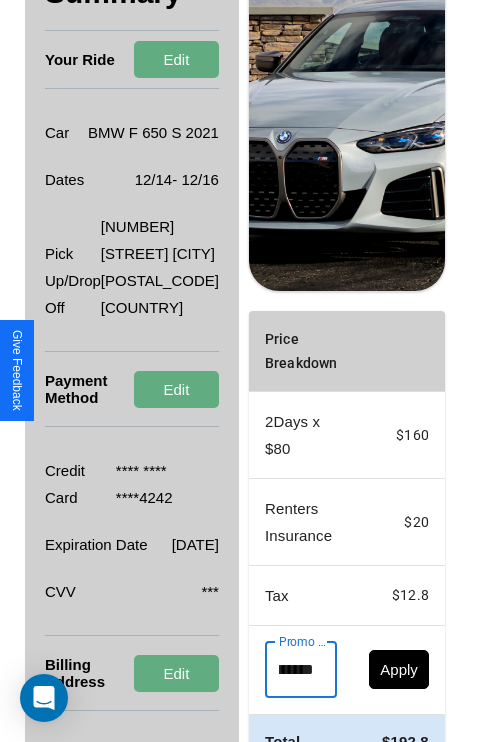 scroll, scrollTop: 0, scrollLeft: 71, axis: horizontal 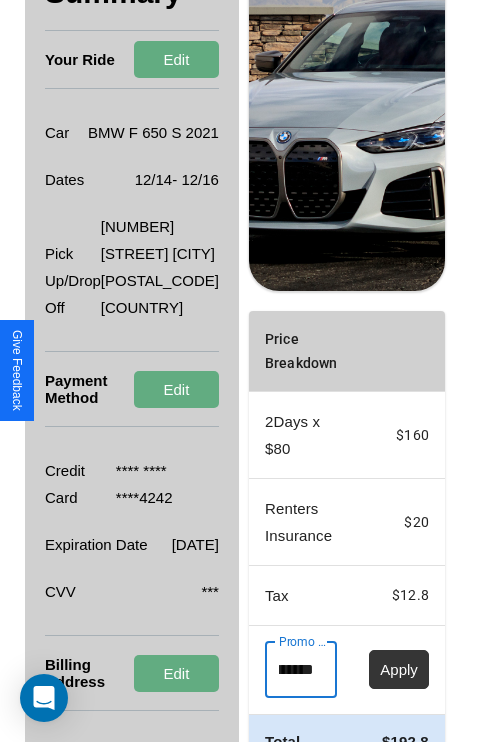 type on "**********" 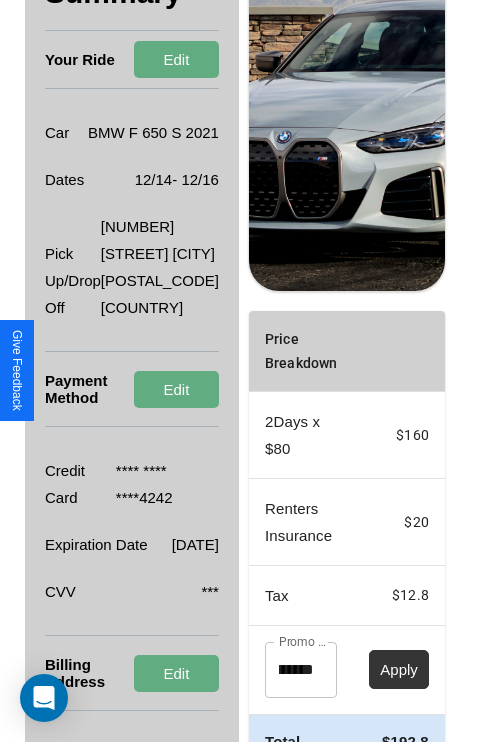 scroll, scrollTop: 0, scrollLeft: 0, axis: both 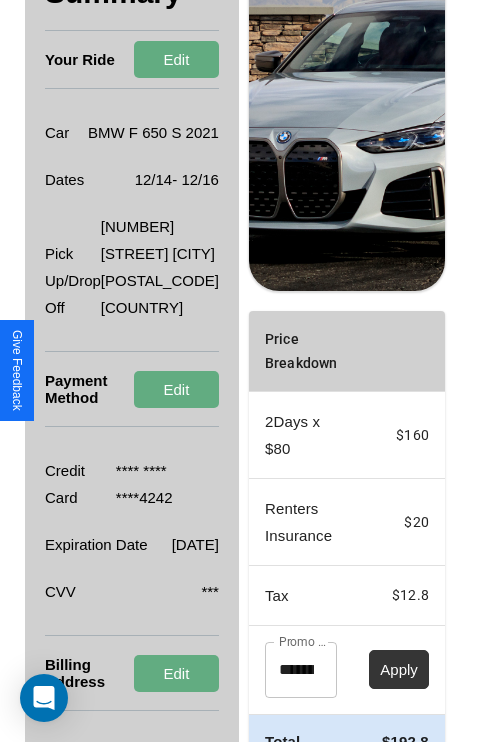 click on "Apply" at bounding box center (399, 669) 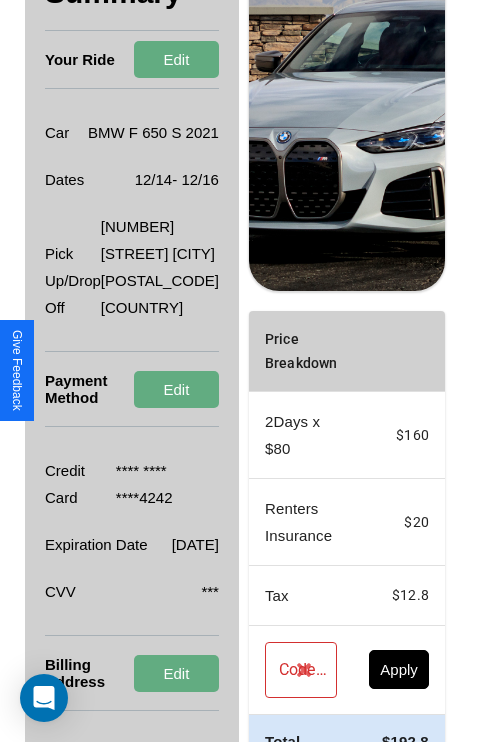 scroll, scrollTop: 0, scrollLeft: 72, axis: horizontal 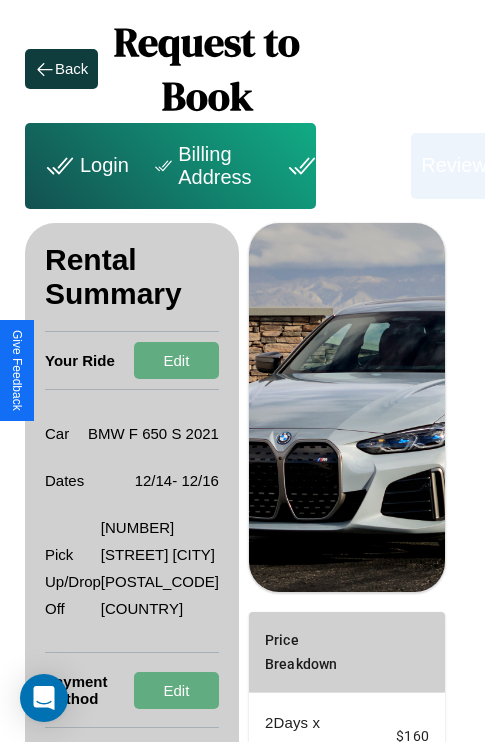 click on "Payment" at bounding box center (341, 166) 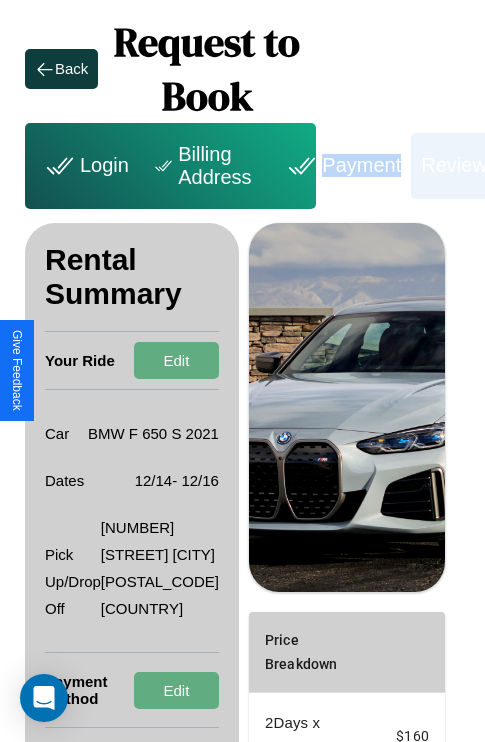 click on "Payment" at bounding box center (341, 166) 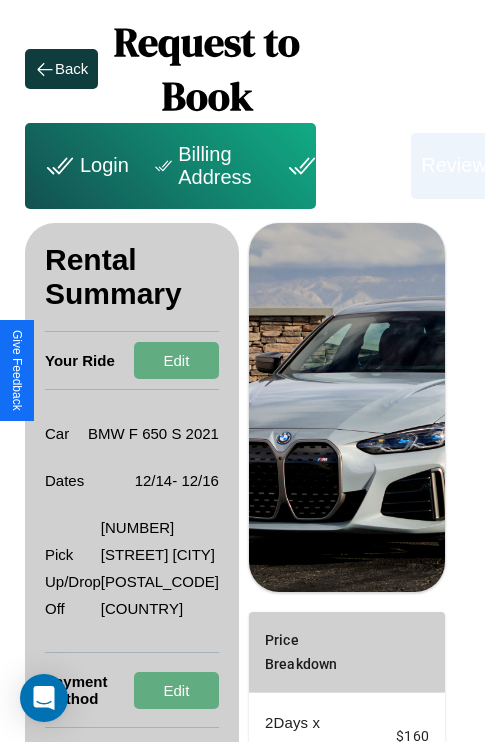 click on "Payment" at bounding box center (341, 166) 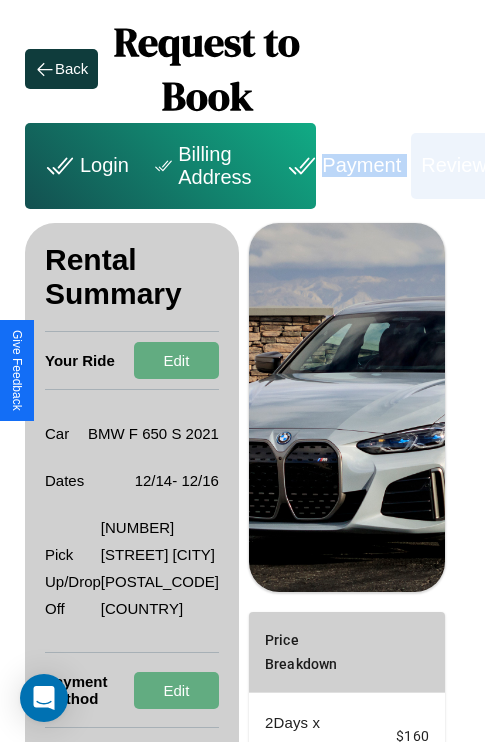 click on "Payment" at bounding box center (341, 166) 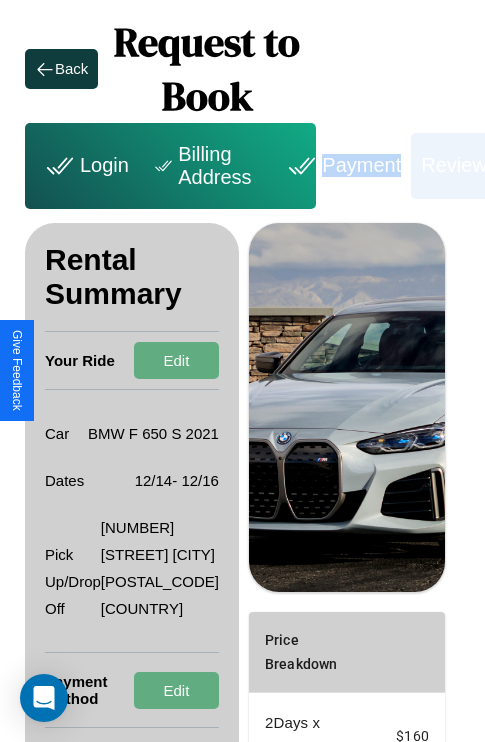 click on "Payment" at bounding box center [341, 166] 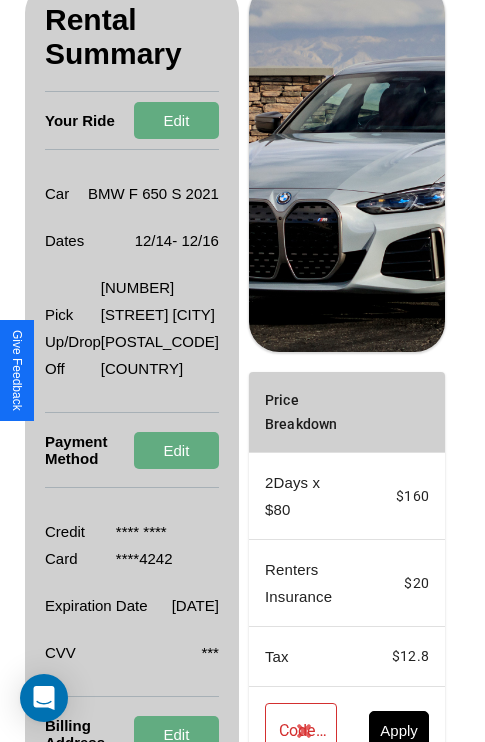 scroll, scrollTop: 455, scrollLeft: 72, axis: both 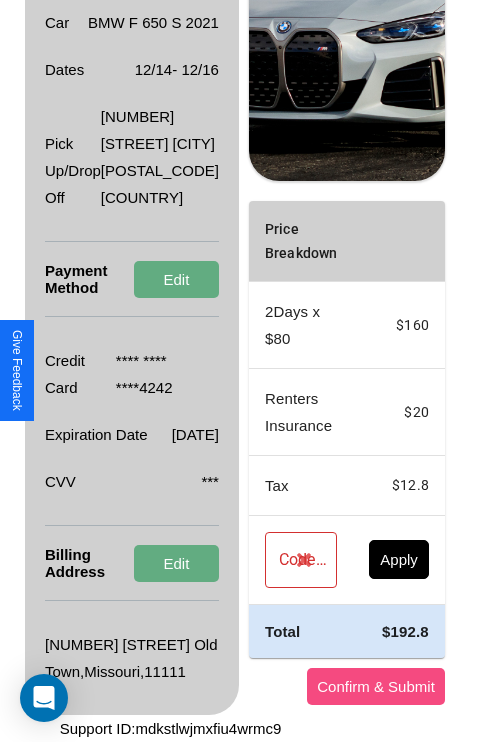 click on "Confirm & Submit" at bounding box center [376, 686] 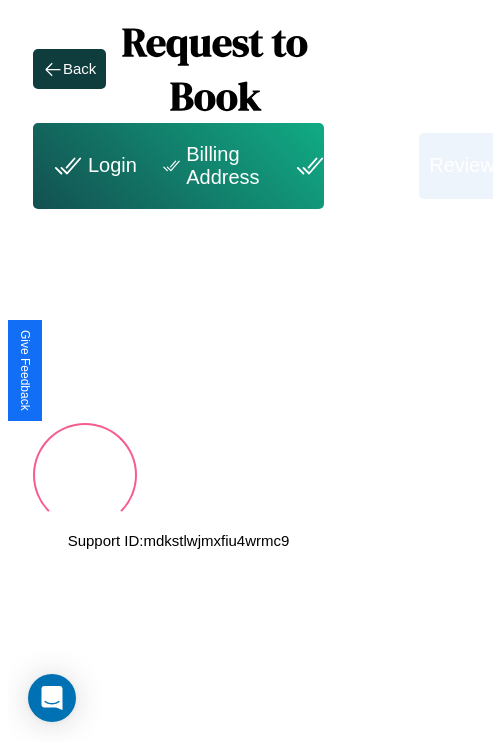 scroll, scrollTop: 0, scrollLeft: 72, axis: horizontal 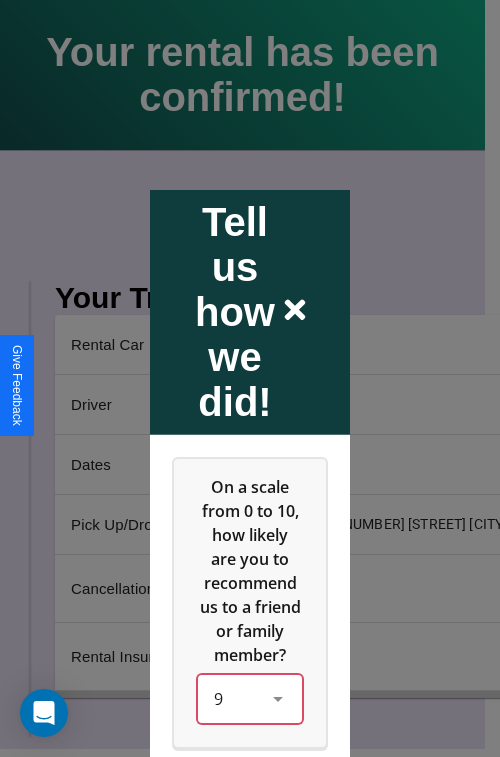 click on "9" at bounding box center [250, 698] 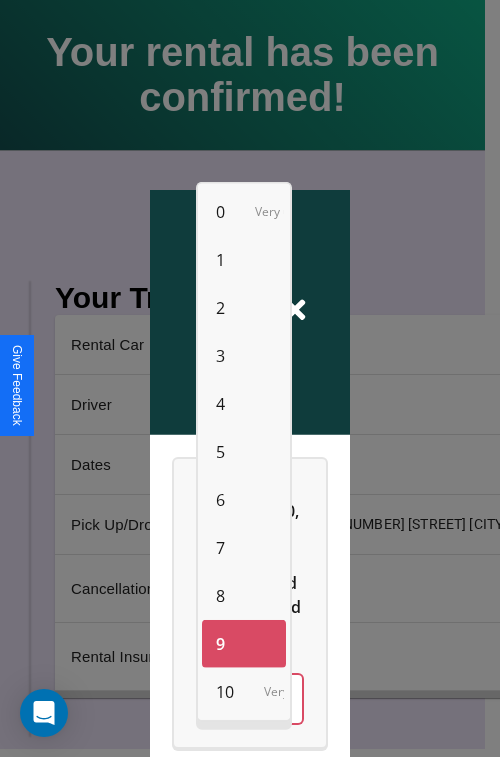 click on "5" at bounding box center [220, 452] 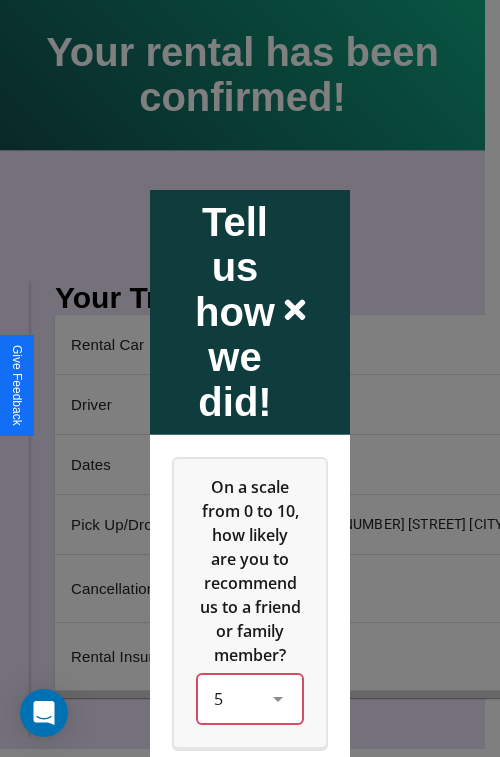 scroll, scrollTop: 334, scrollLeft: 0, axis: vertical 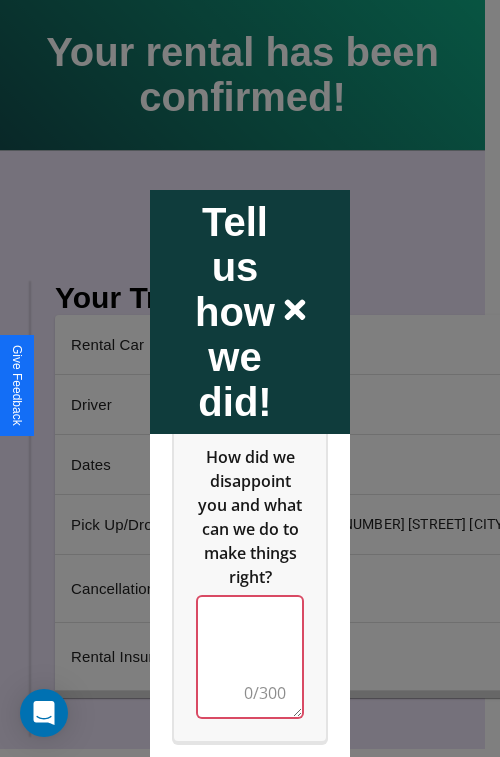 click at bounding box center (250, 656) 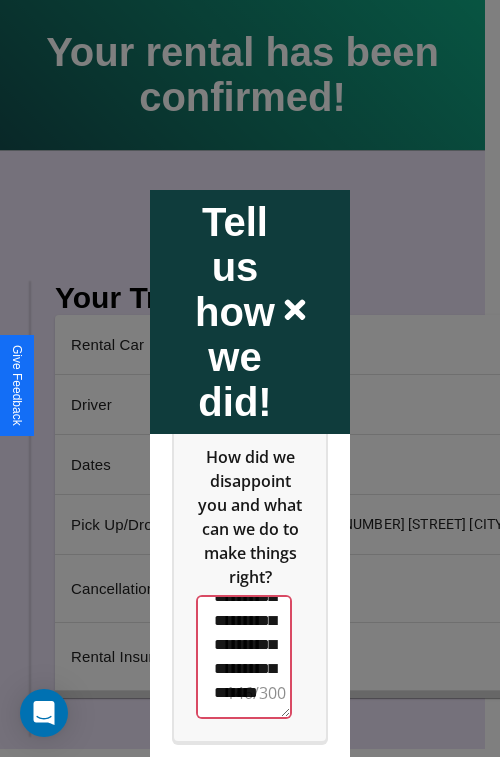 scroll, scrollTop: 636, scrollLeft: 0, axis: vertical 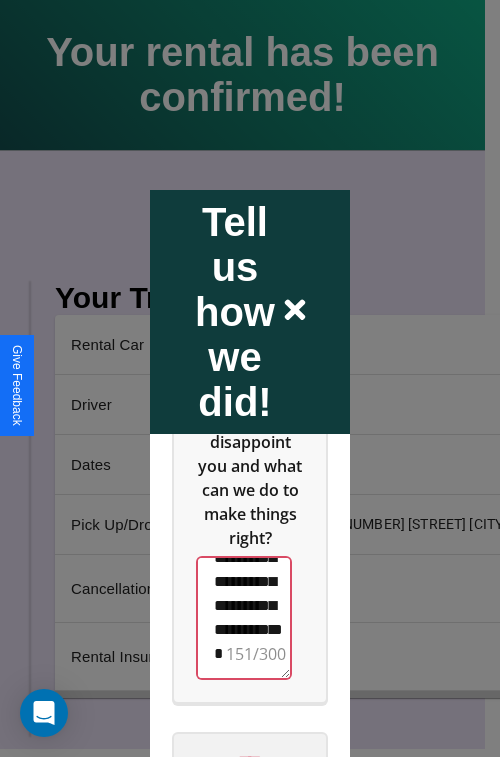 type on "**********" 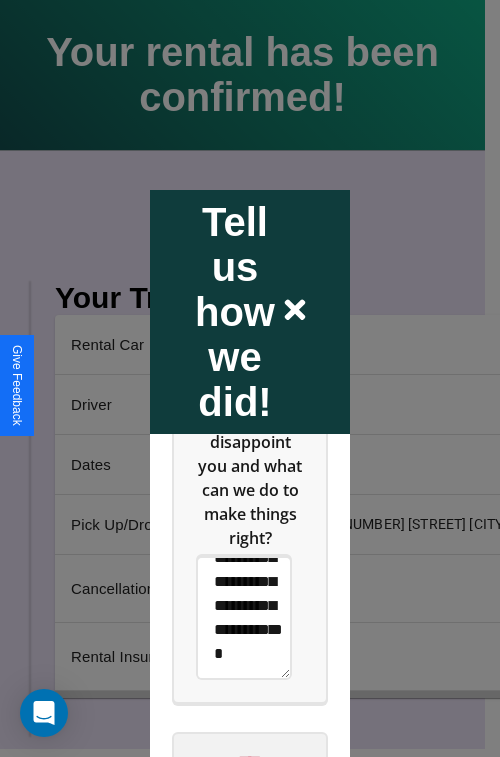 click on "****" at bounding box center (250, 761) 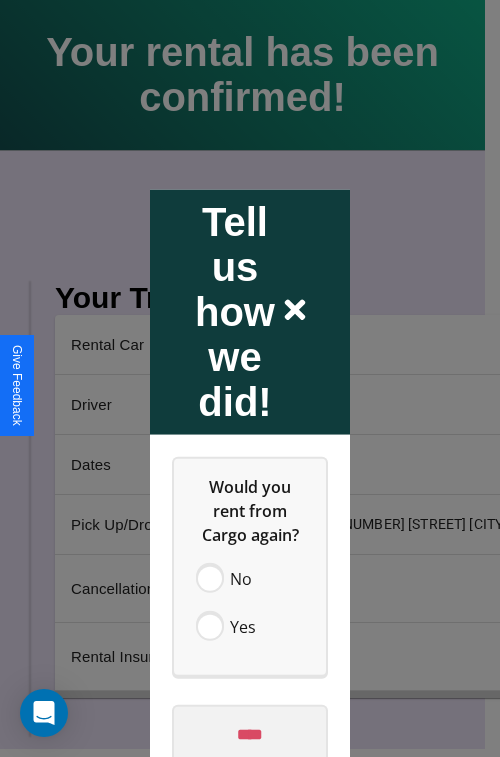 scroll, scrollTop: 0, scrollLeft: 0, axis: both 